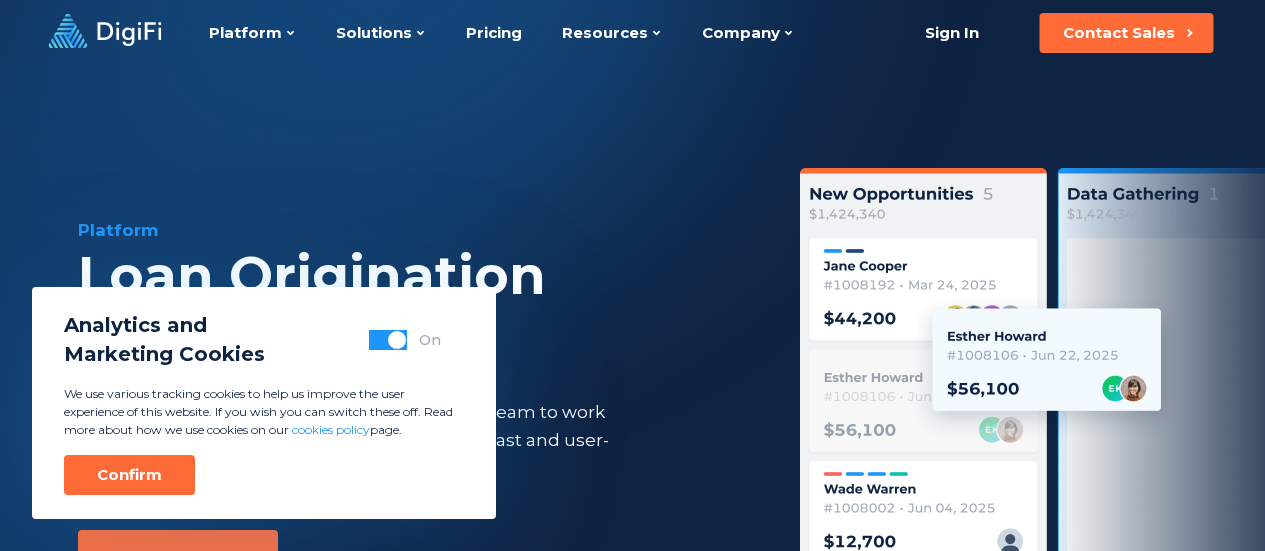 scroll, scrollTop: 0, scrollLeft: 0, axis: both 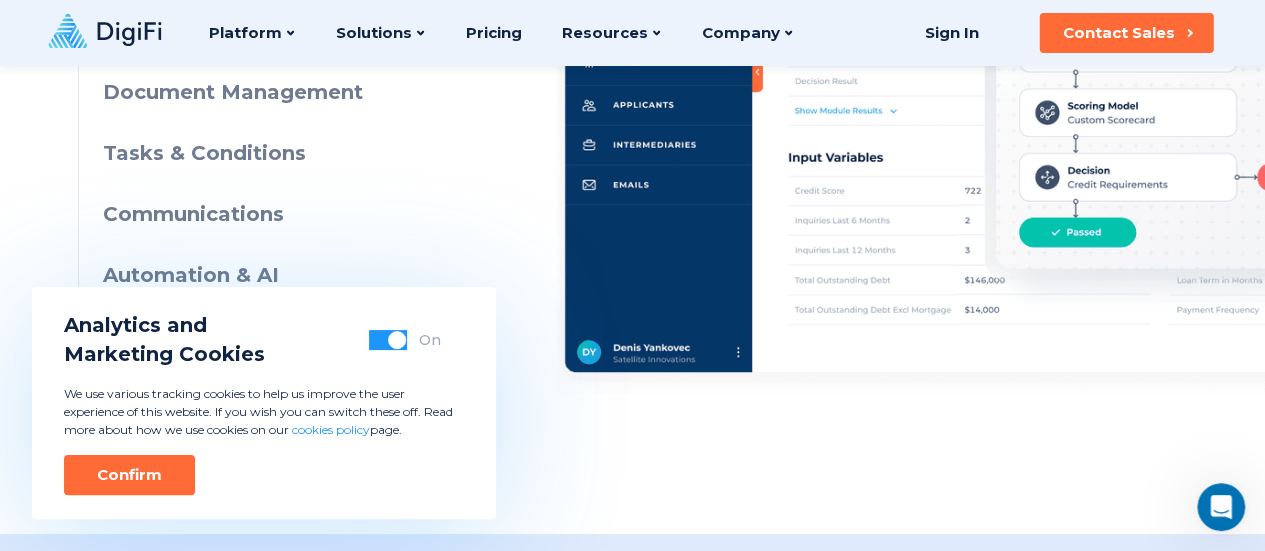 click on "Automation & AI" at bounding box center [284, 275] 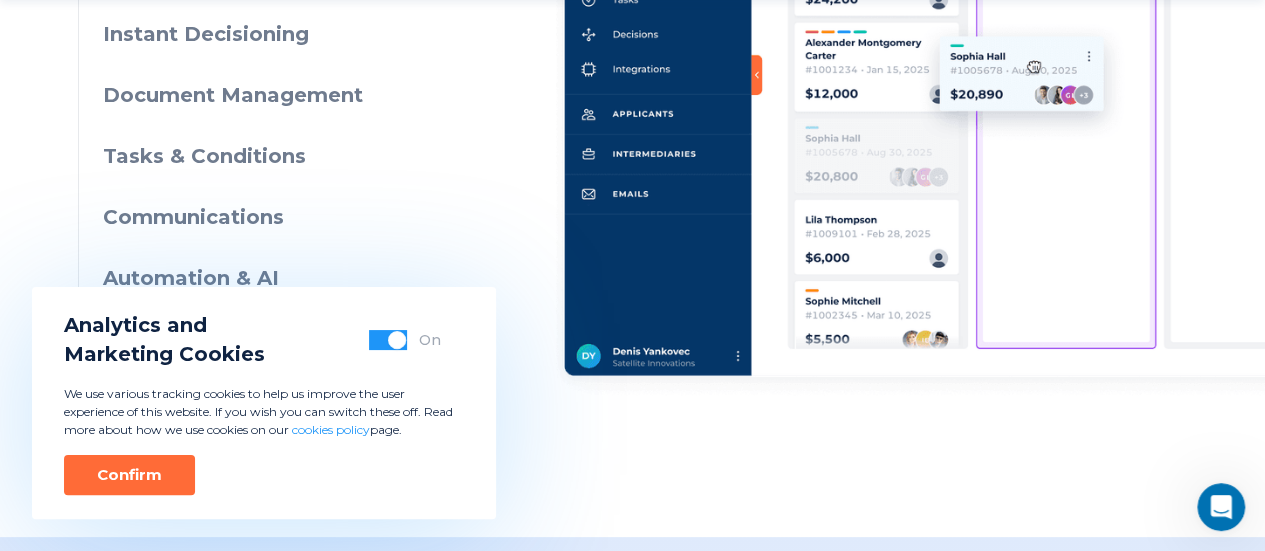 scroll, scrollTop: 1292, scrollLeft: 0, axis: vertical 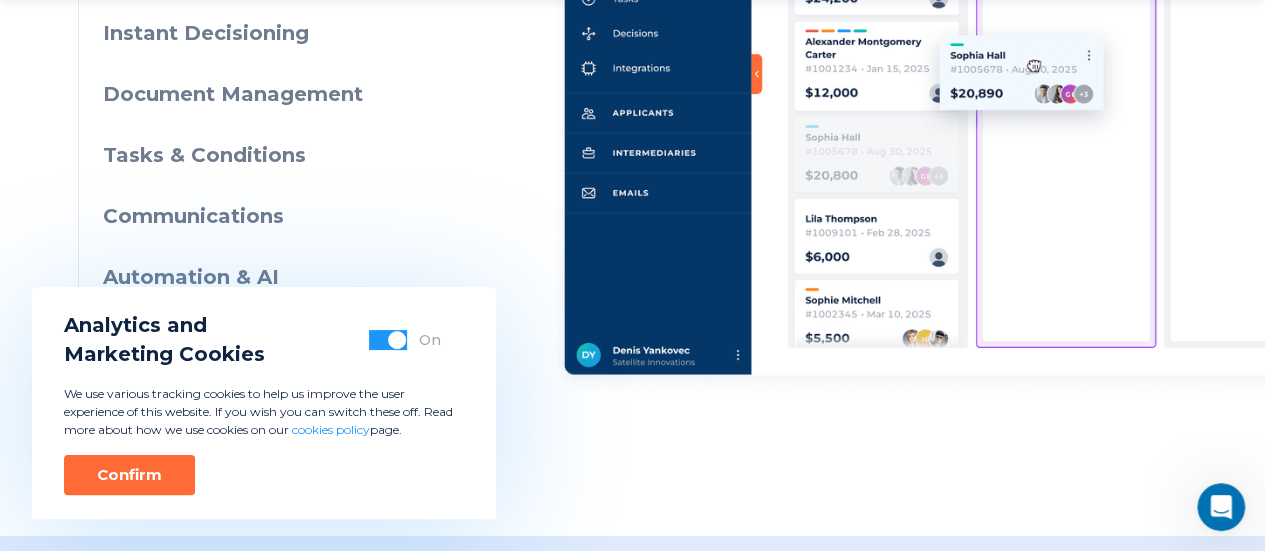 click on "Communications" at bounding box center (284, 216) 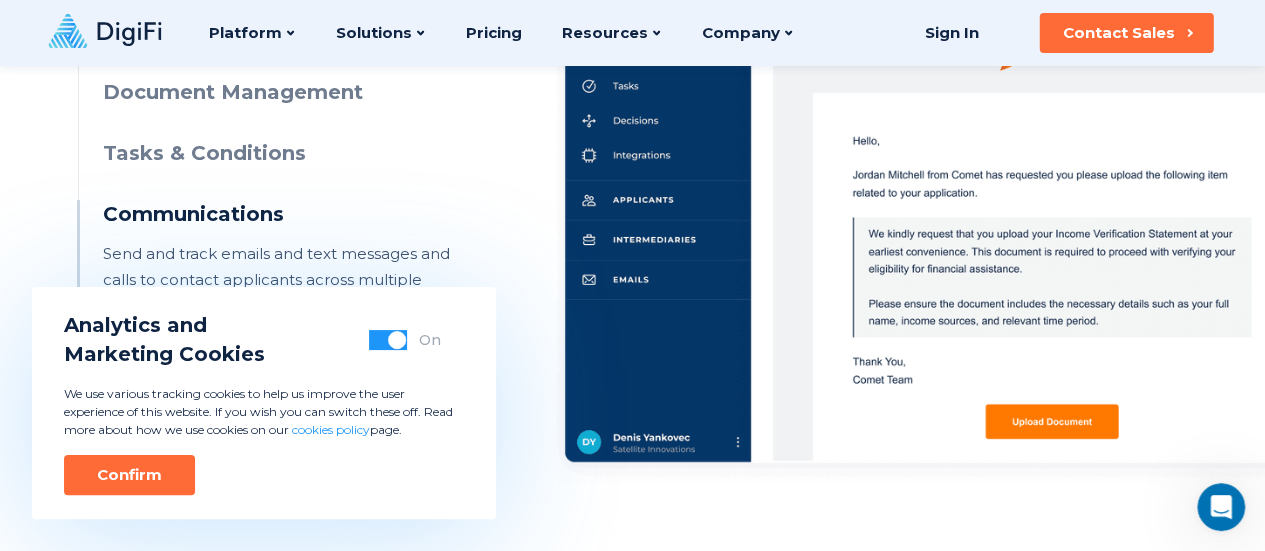 scroll, scrollTop: 1202, scrollLeft: 0, axis: vertical 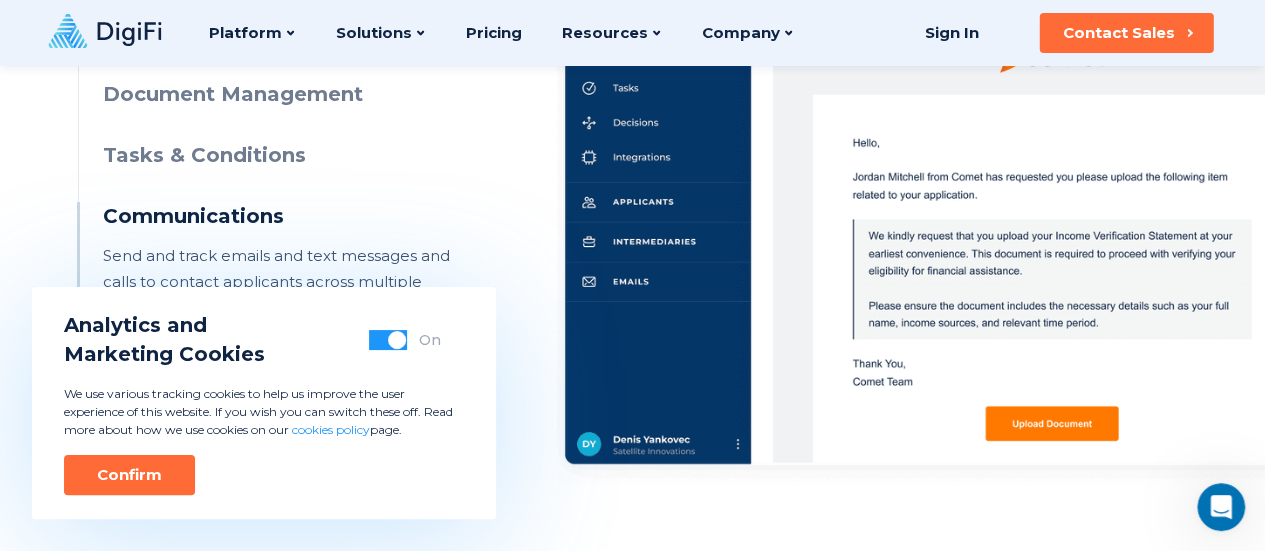 click on "Document Management" at bounding box center (284, 94) 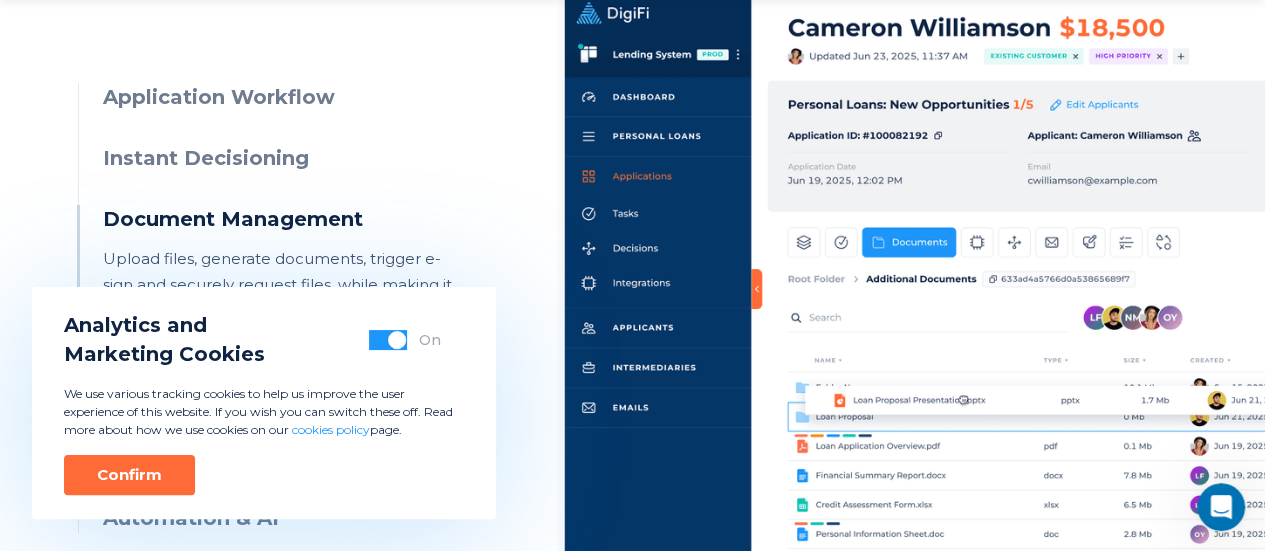 scroll, scrollTop: 1084, scrollLeft: 0, axis: vertical 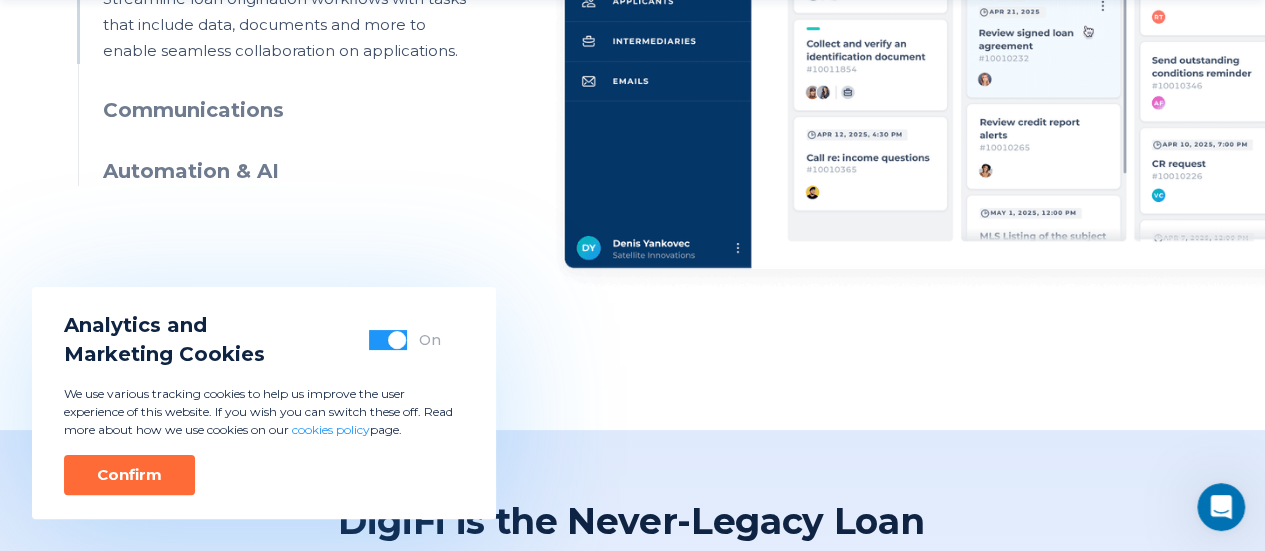 click on "Automation & AI" at bounding box center [284, 171] 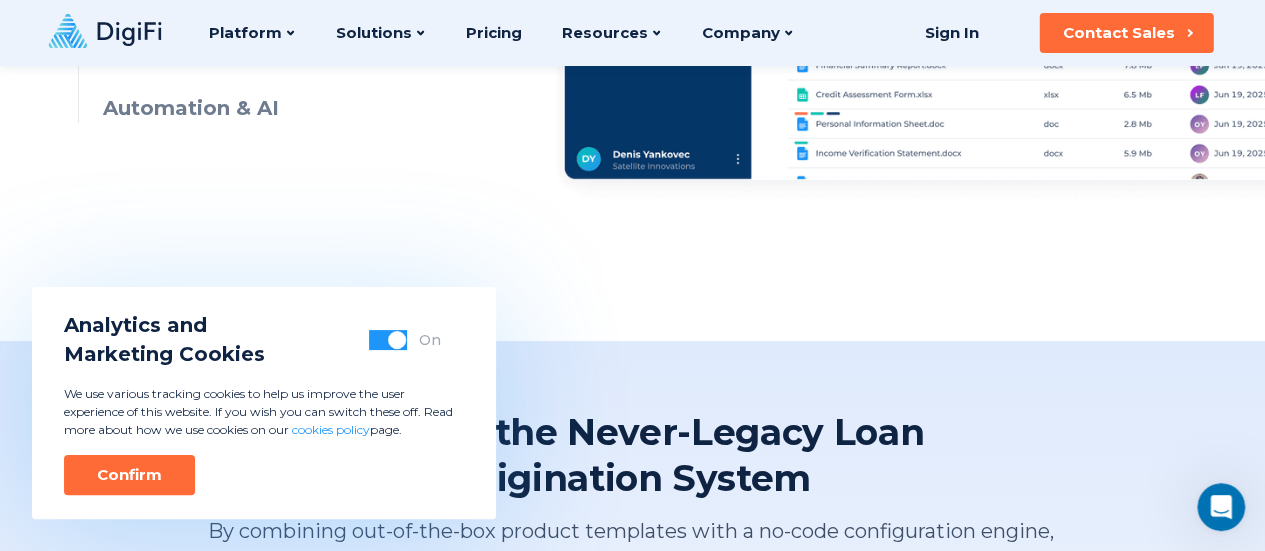 scroll, scrollTop: 1488, scrollLeft: 0, axis: vertical 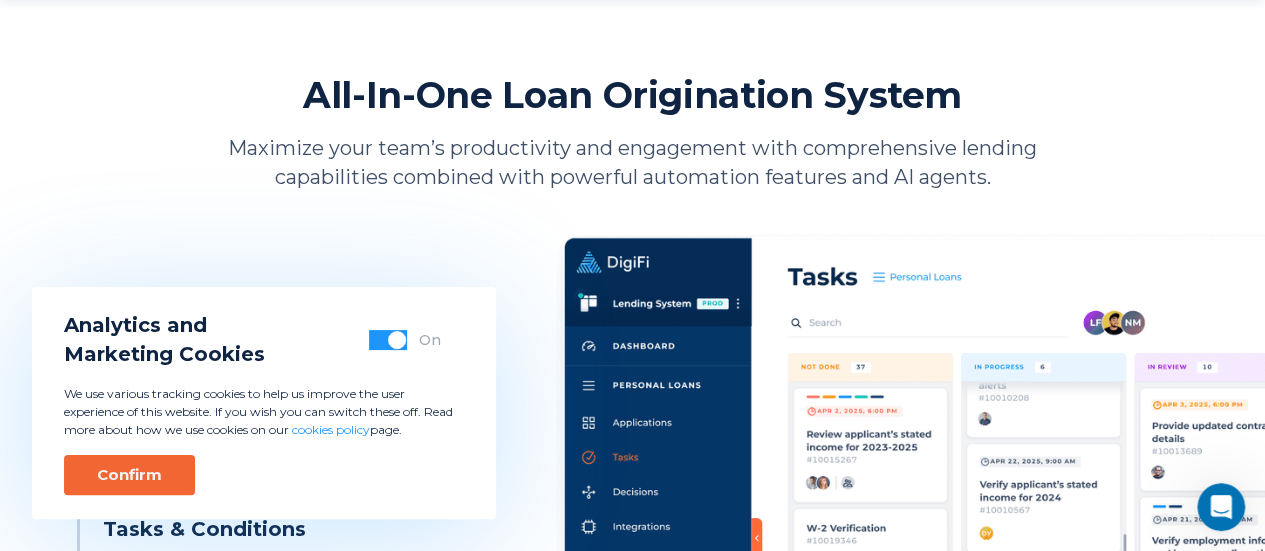 click on "Confirm" at bounding box center [129, 475] 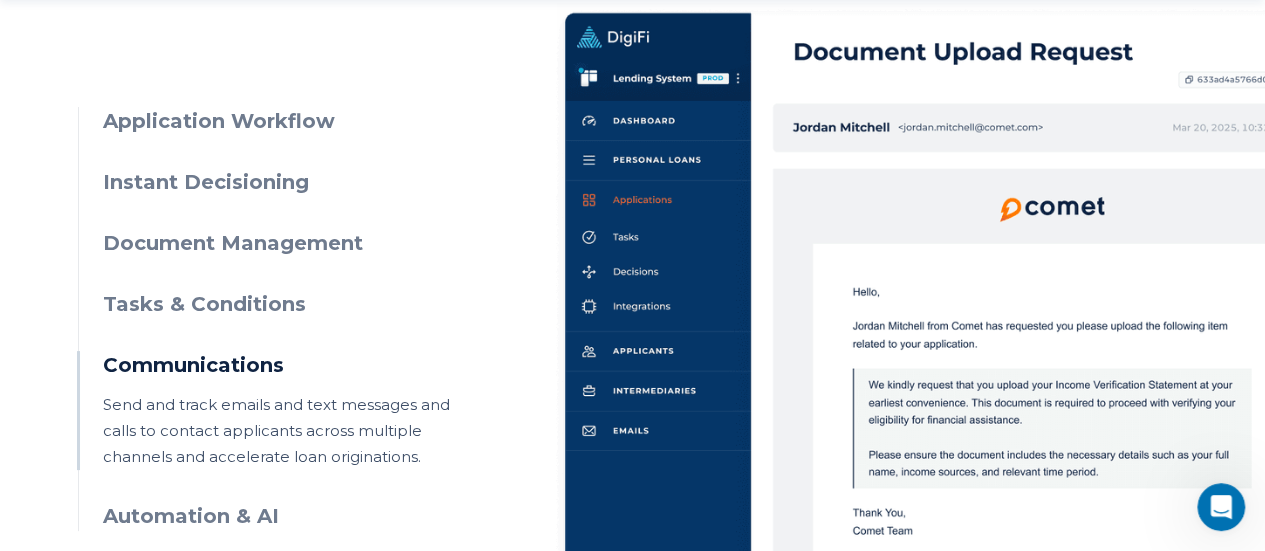 scroll, scrollTop: 1046, scrollLeft: 0, axis: vertical 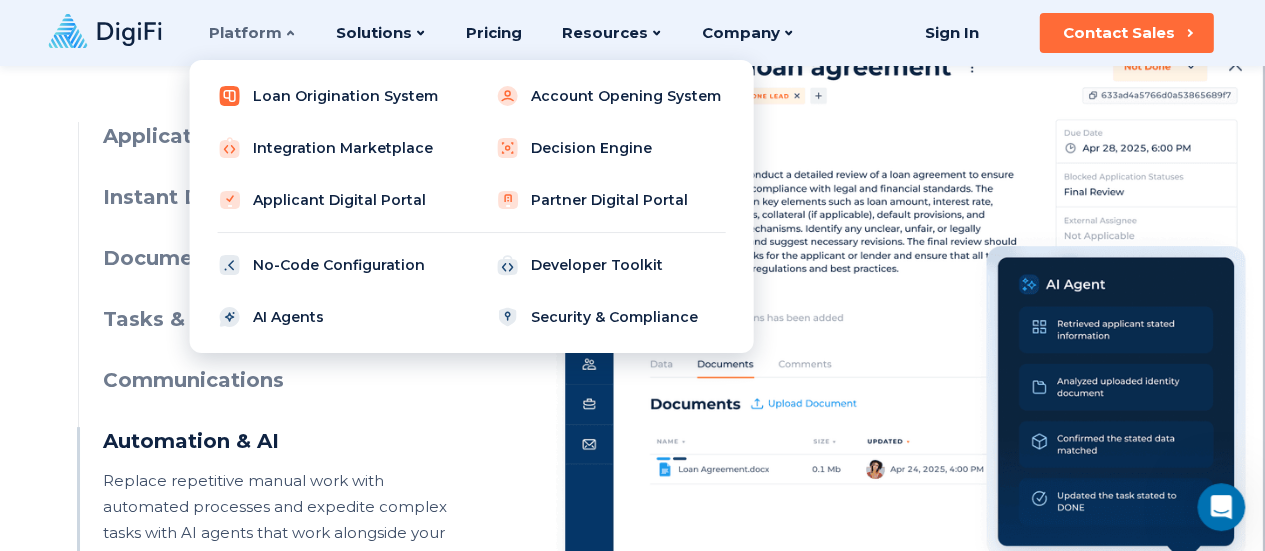 click on "Loan Origination System" at bounding box center (332, 96) 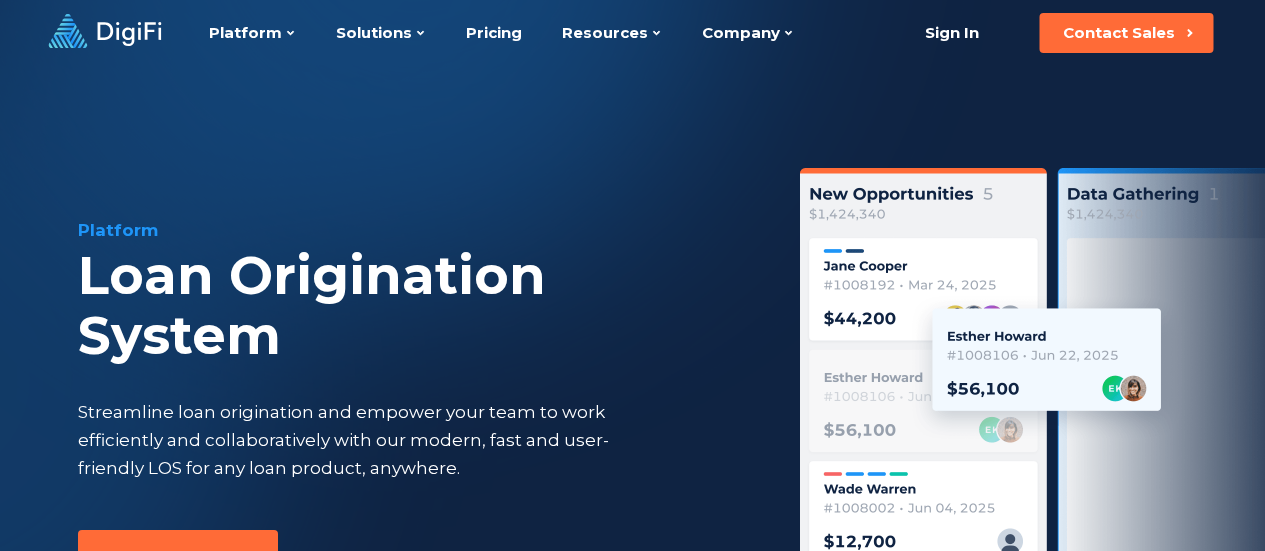scroll, scrollTop: 0, scrollLeft: 0, axis: both 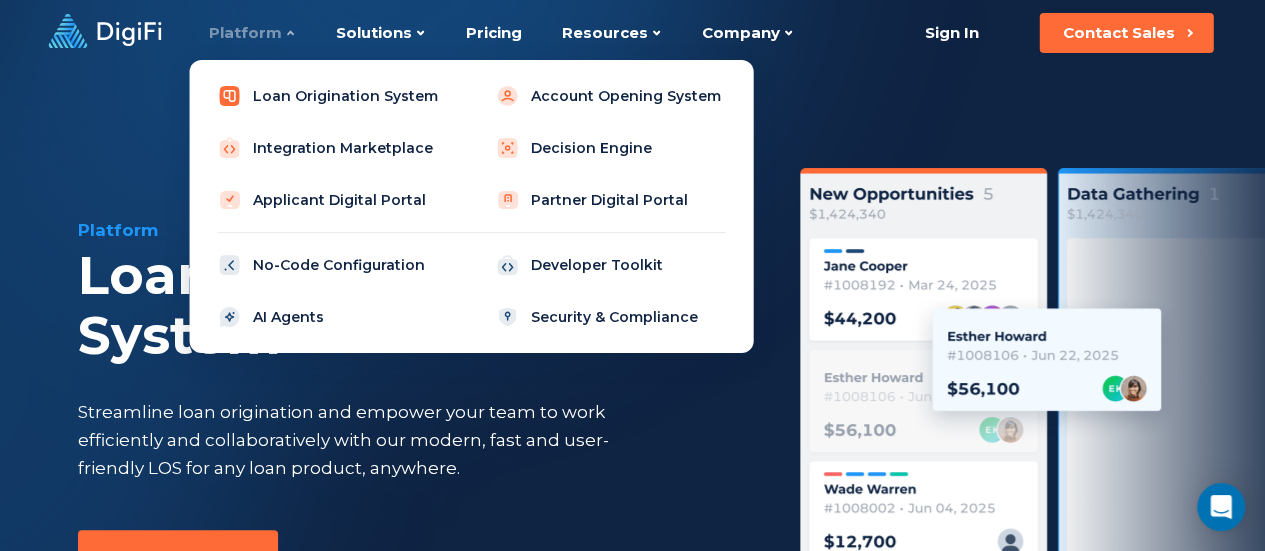 click on "Loan Origination System" at bounding box center [332, 96] 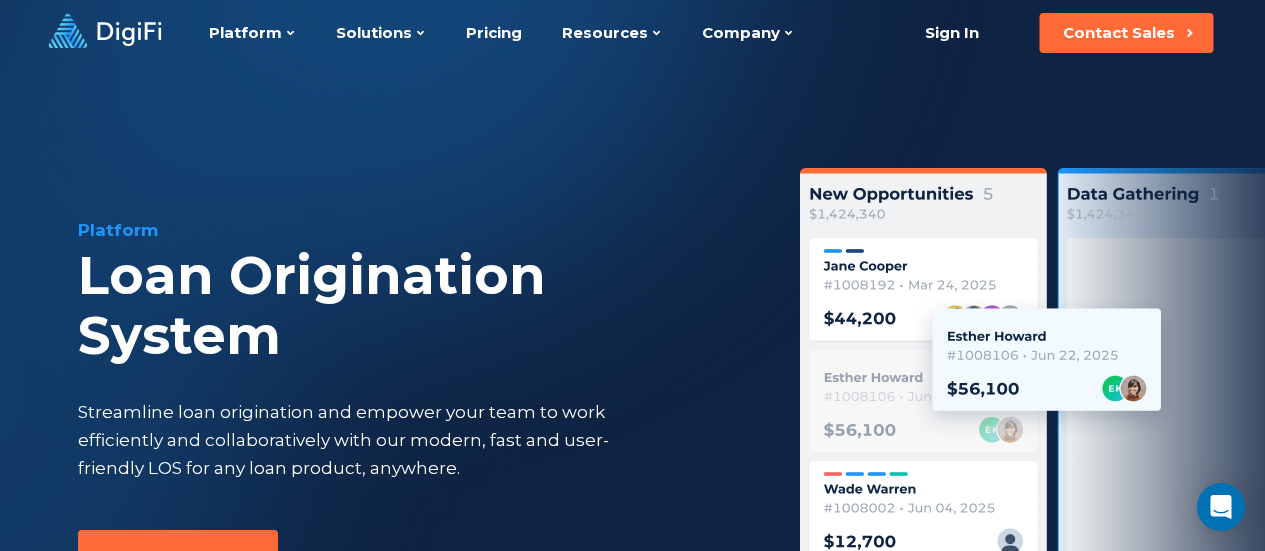 scroll, scrollTop: 0, scrollLeft: 0, axis: both 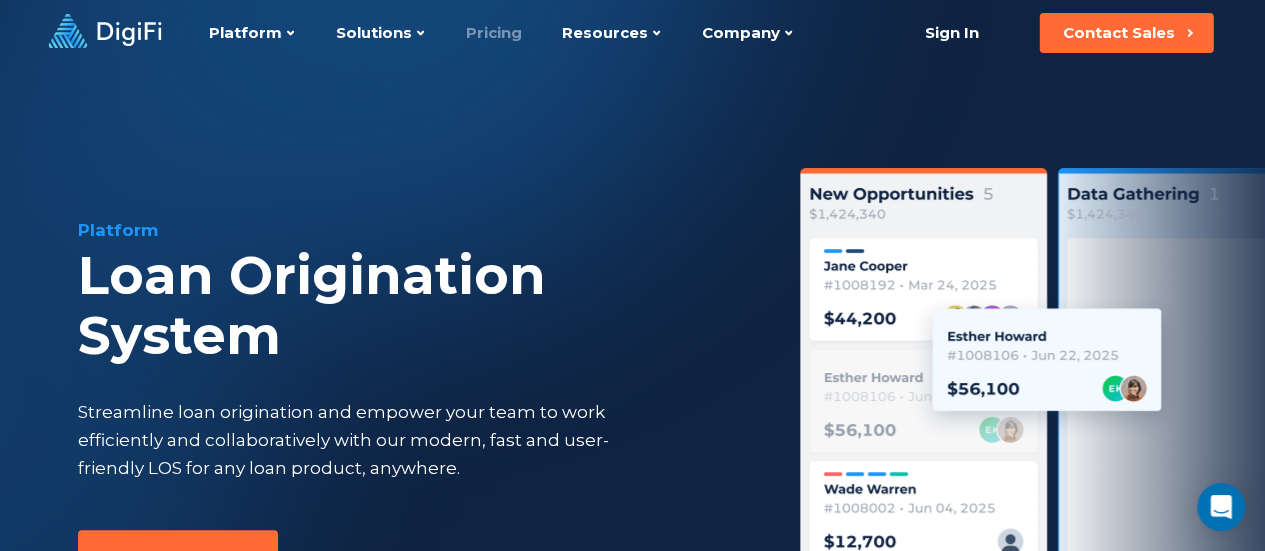 click on "Pricing" at bounding box center (494, 33) 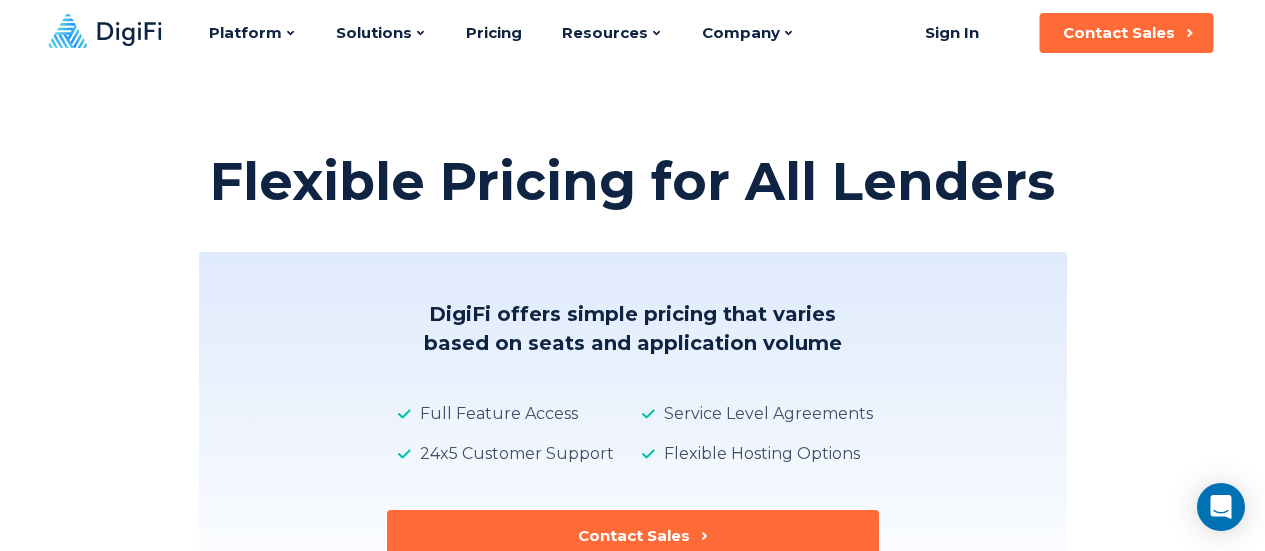 scroll, scrollTop: 0, scrollLeft: 0, axis: both 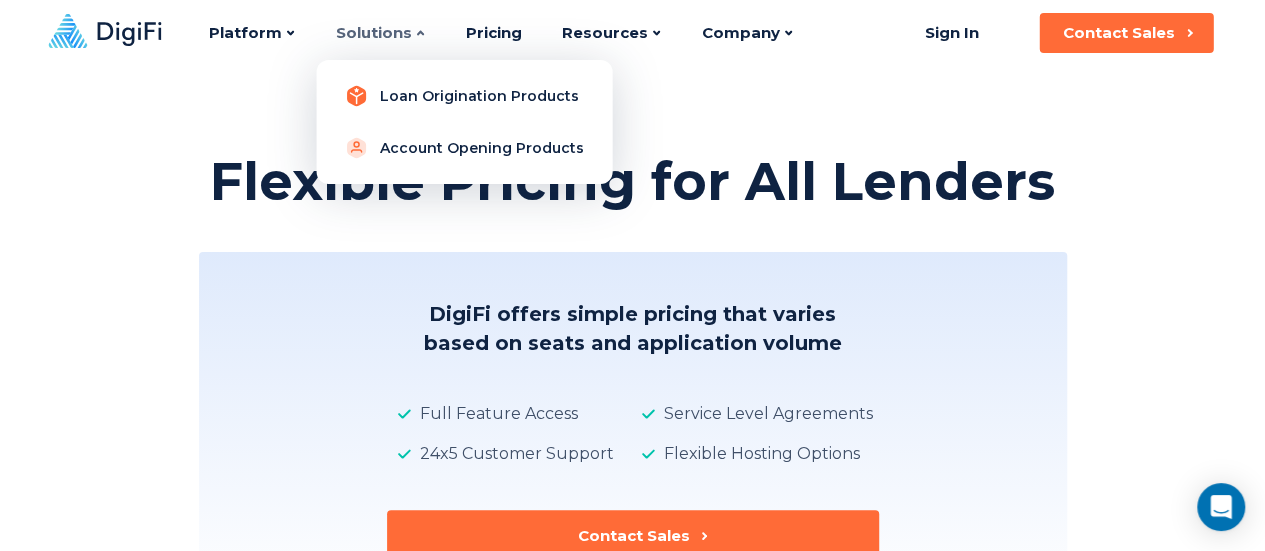 click on "Loan Origination Products" at bounding box center (464, 96) 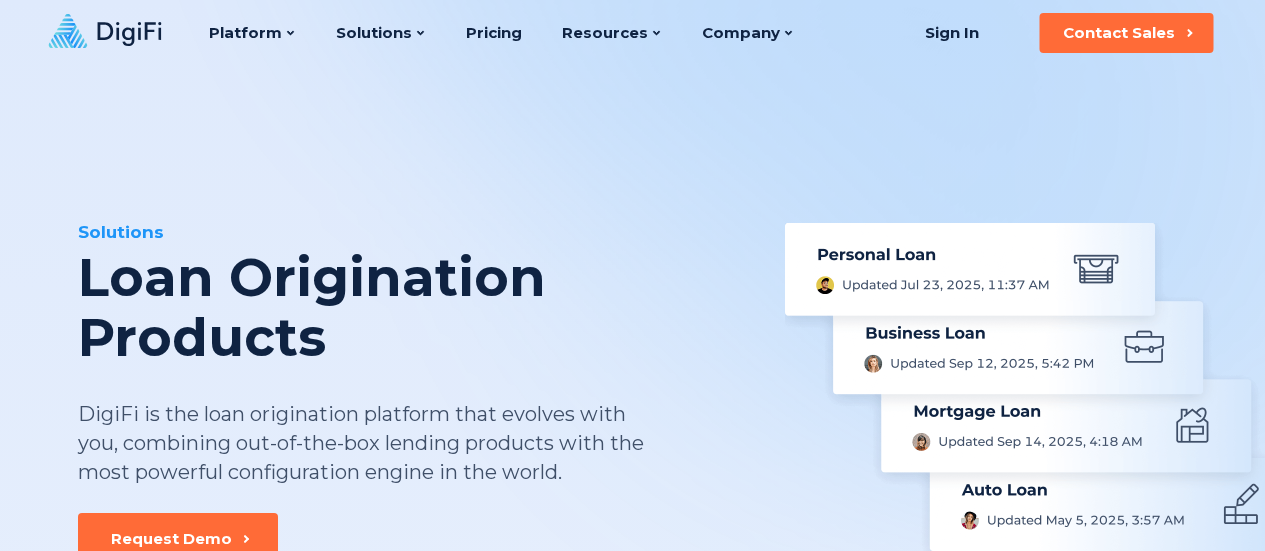 scroll, scrollTop: 0, scrollLeft: 0, axis: both 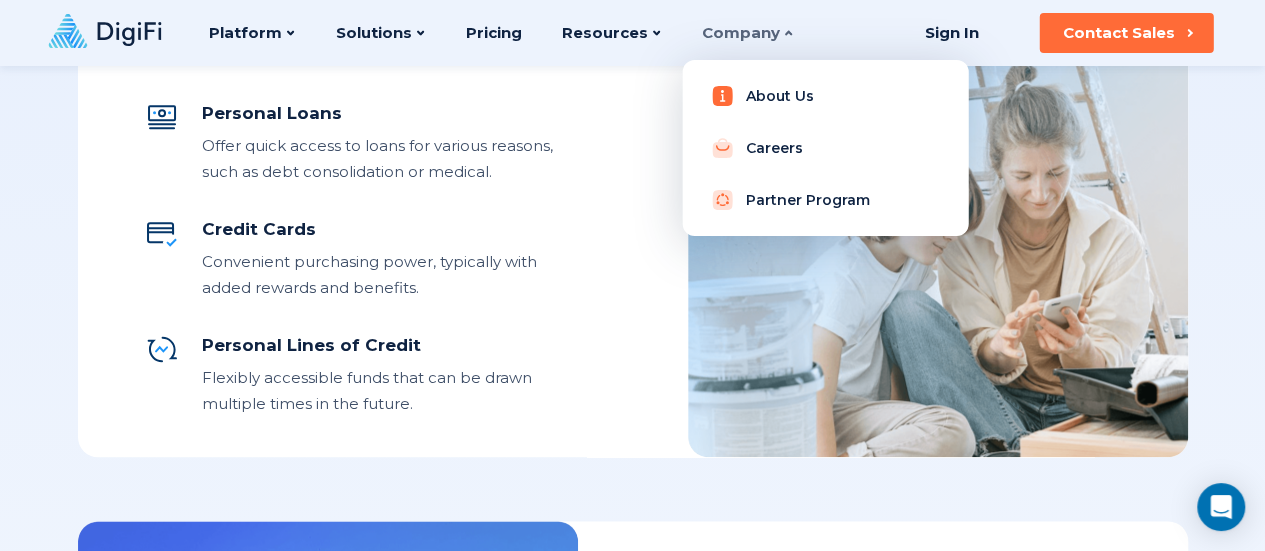 click on "About Us" at bounding box center [825, 96] 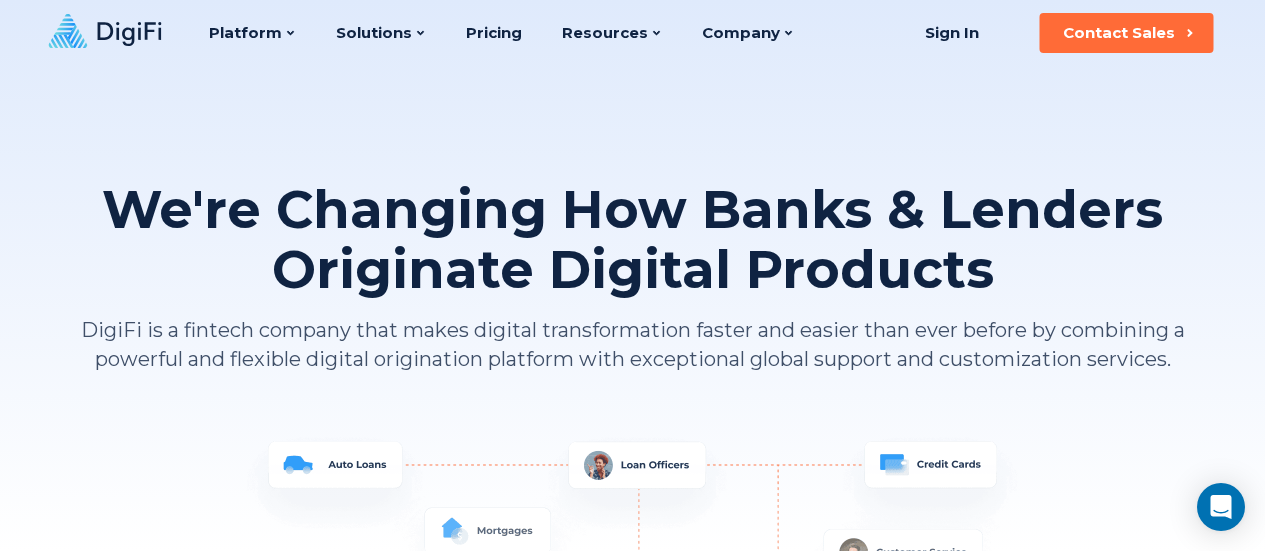 scroll, scrollTop: 0, scrollLeft: 0, axis: both 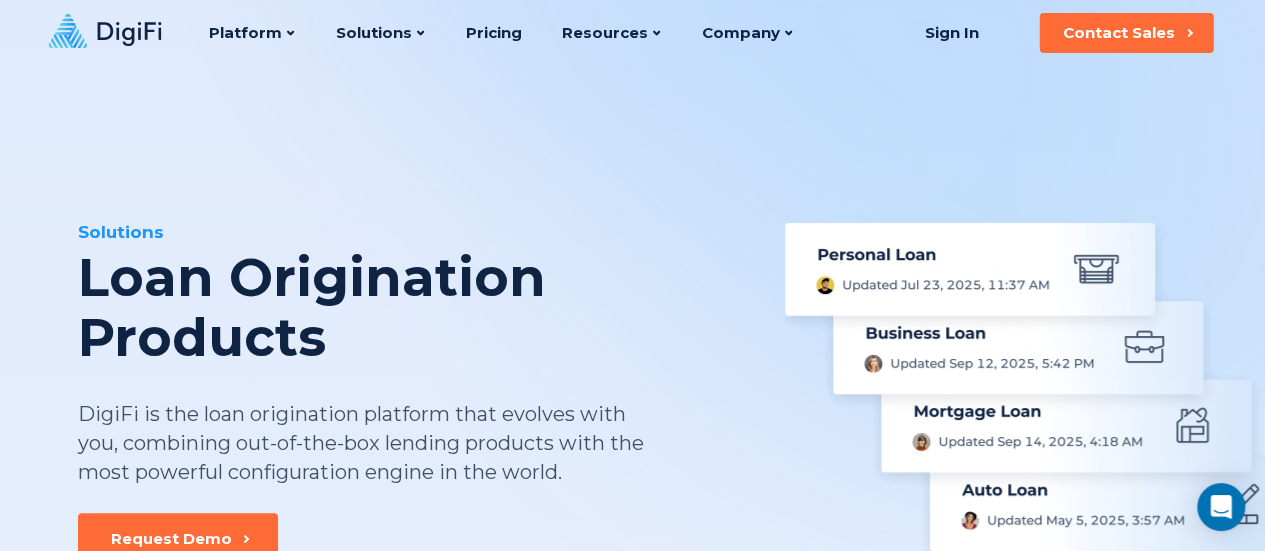 click 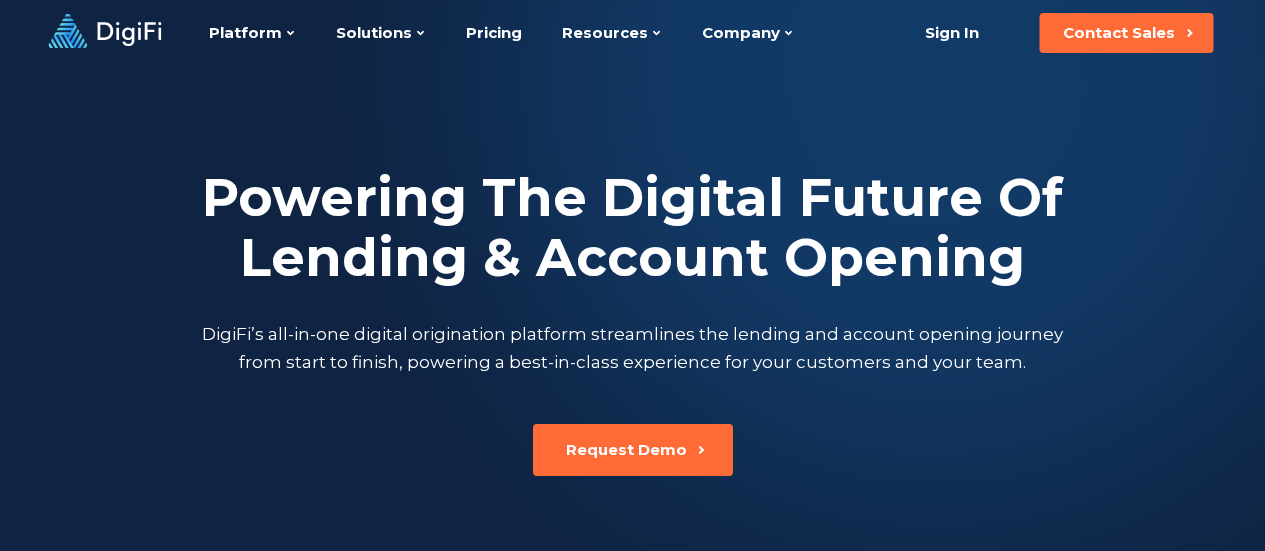 scroll, scrollTop: 0, scrollLeft: 0, axis: both 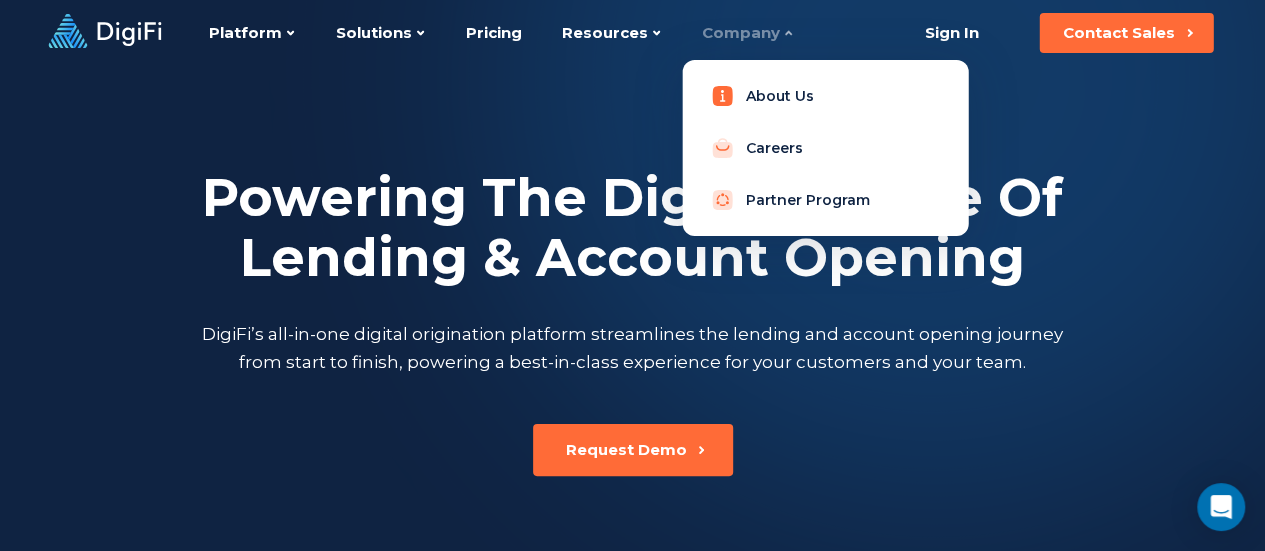 click on "About Us" at bounding box center [825, 96] 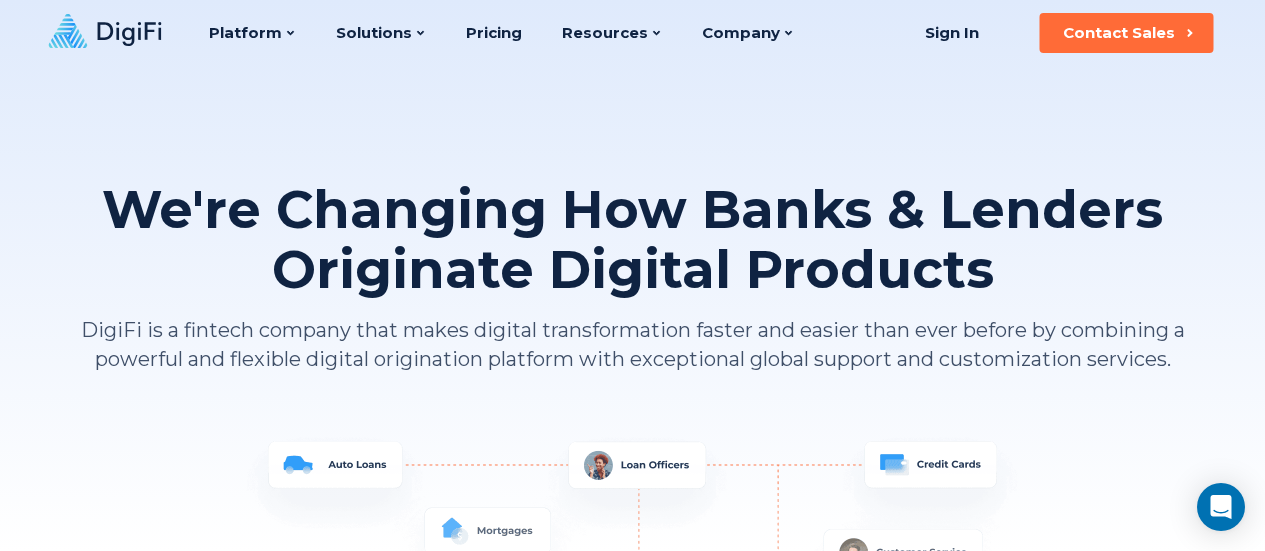 scroll, scrollTop: 0, scrollLeft: 0, axis: both 